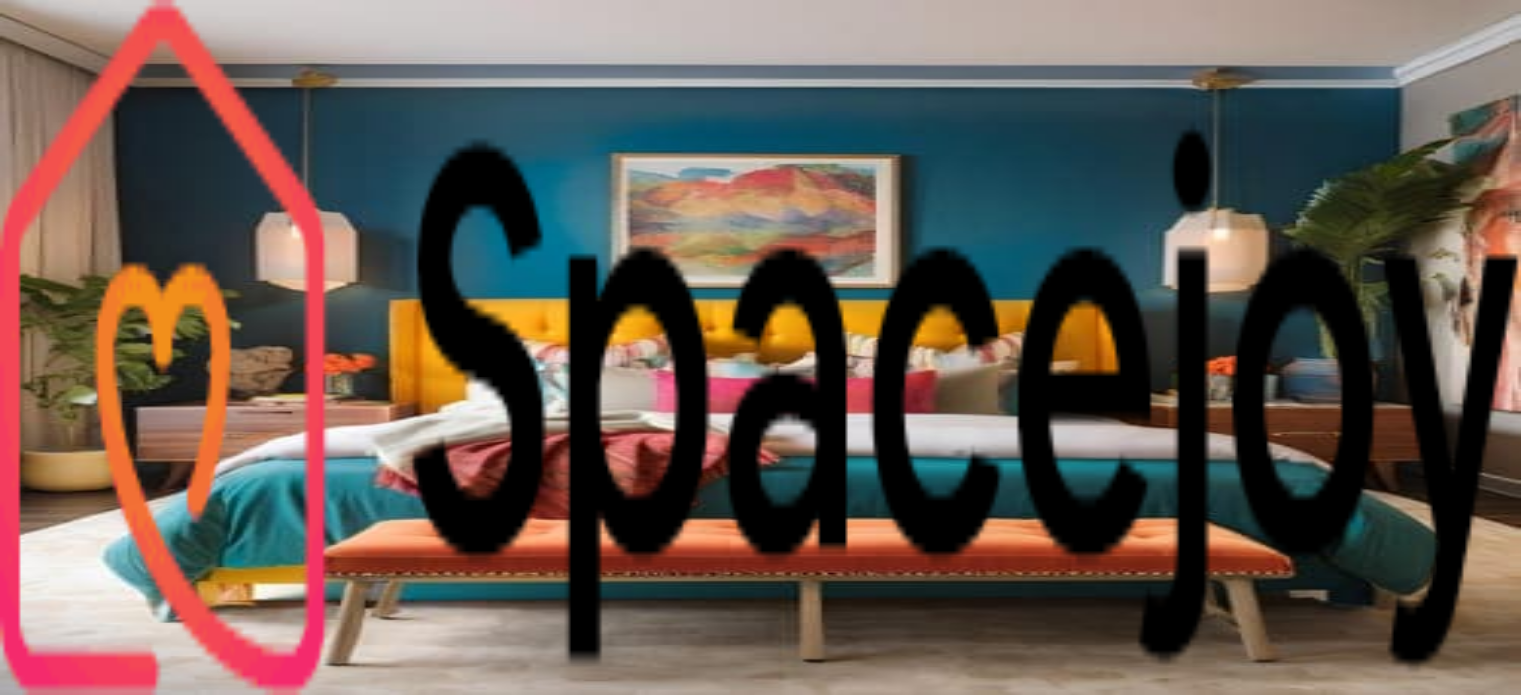 scroll, scrollTop: 0, scrollLeft: 0, axis: both 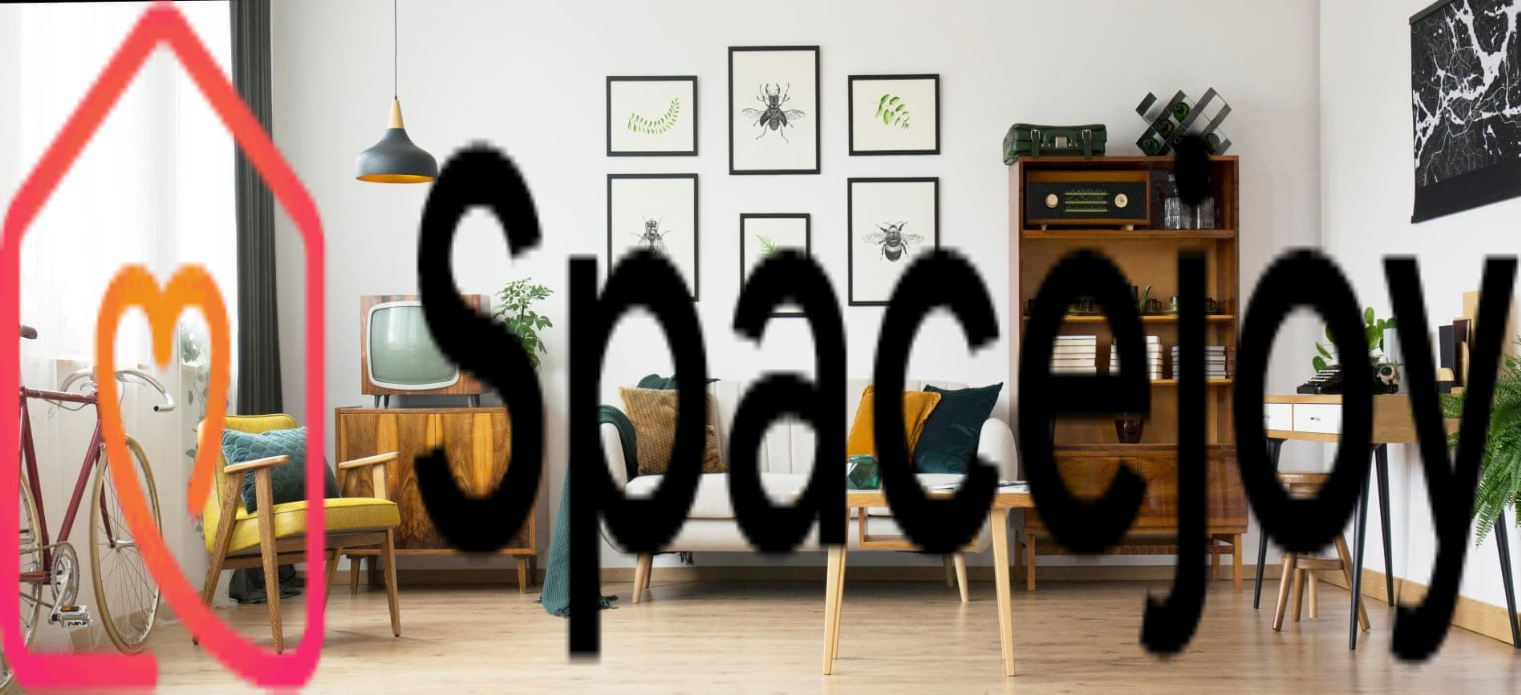 click on "Shop" at bounding box center (68, 250) 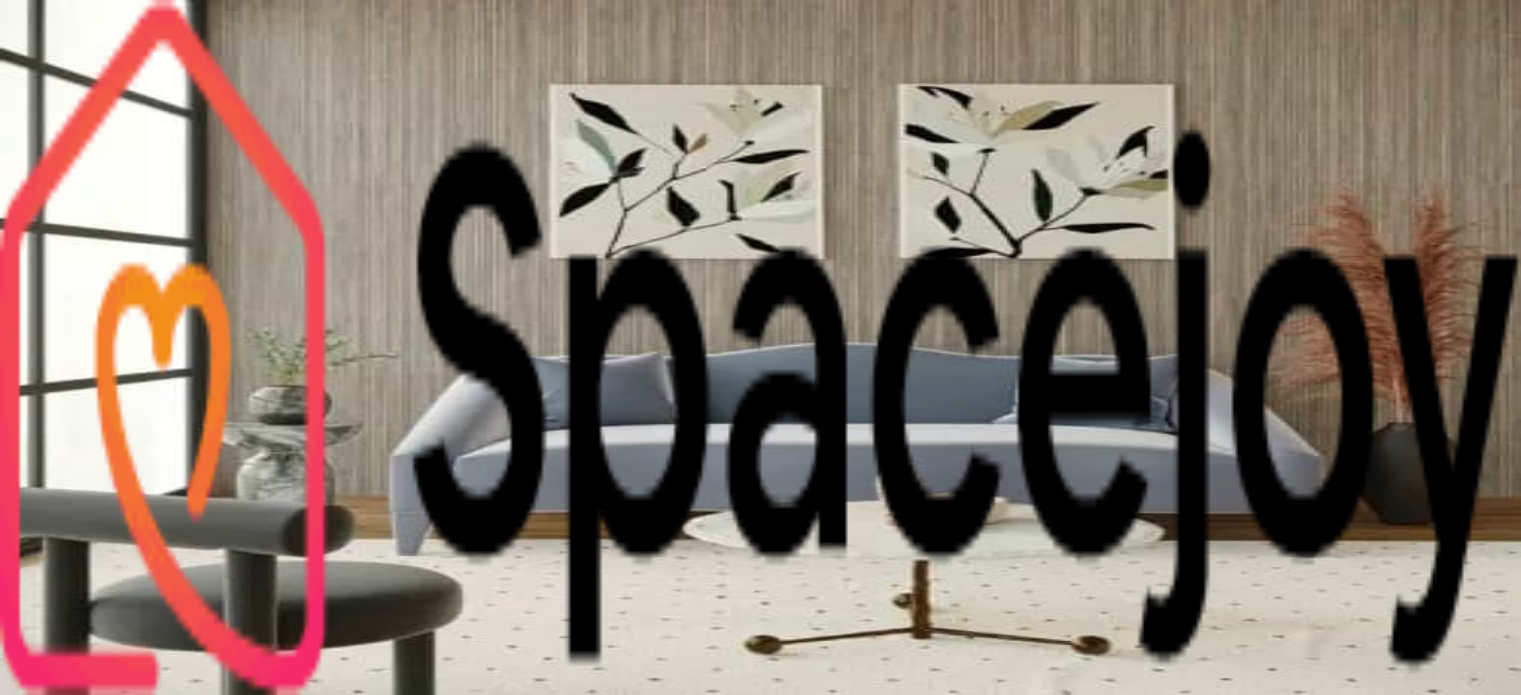 scroll, scrollTop: 100, scrollLeft: 0, axis: vertical 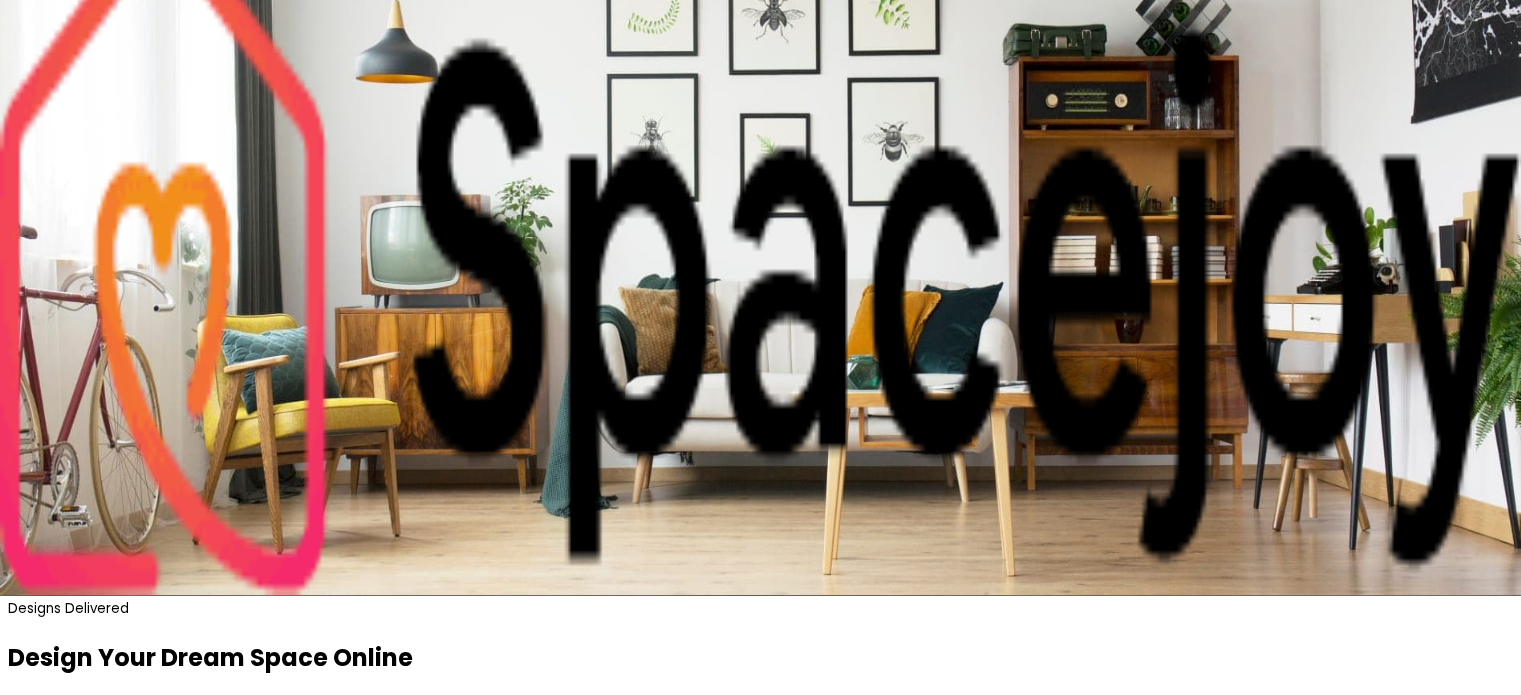 click on "Shop" at bounding box center (68, 150) 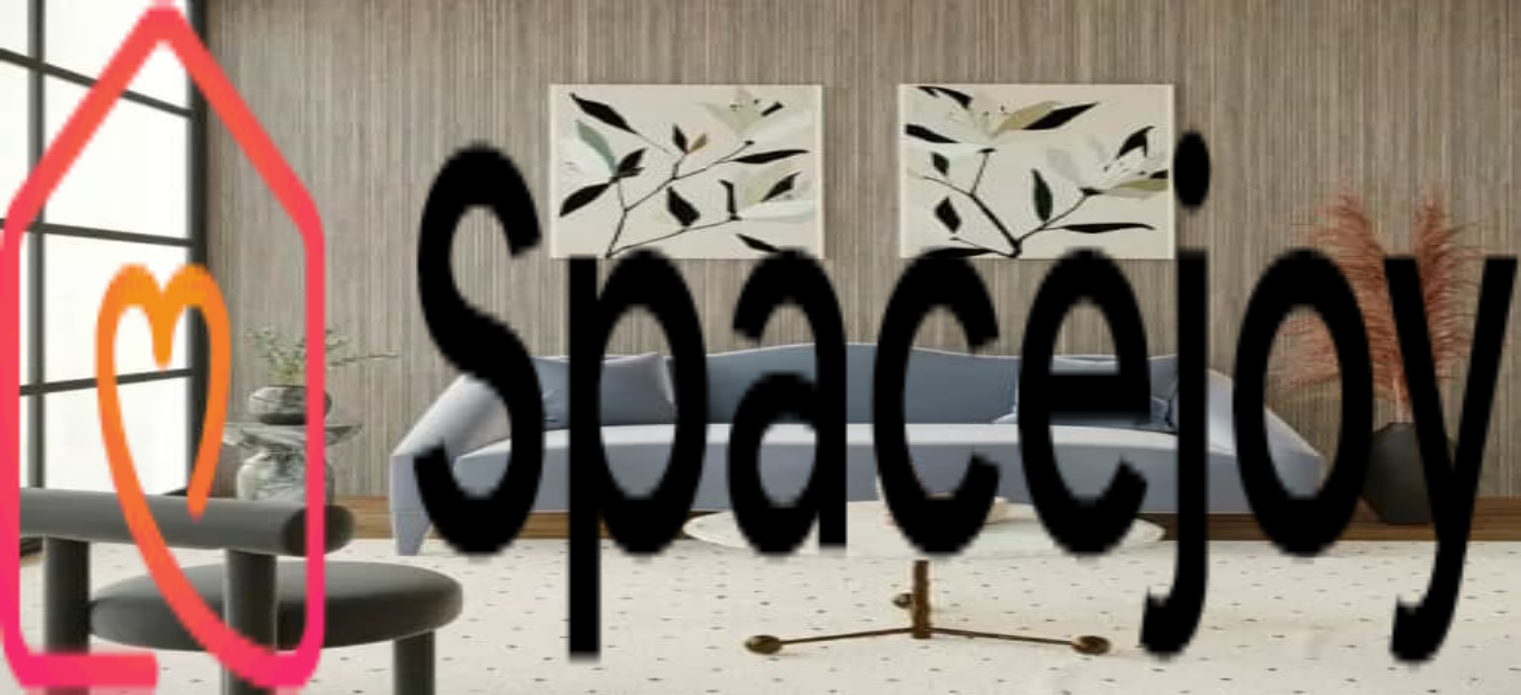 scroll, scrollTop: 0, scrollLeft: 0, axis: both 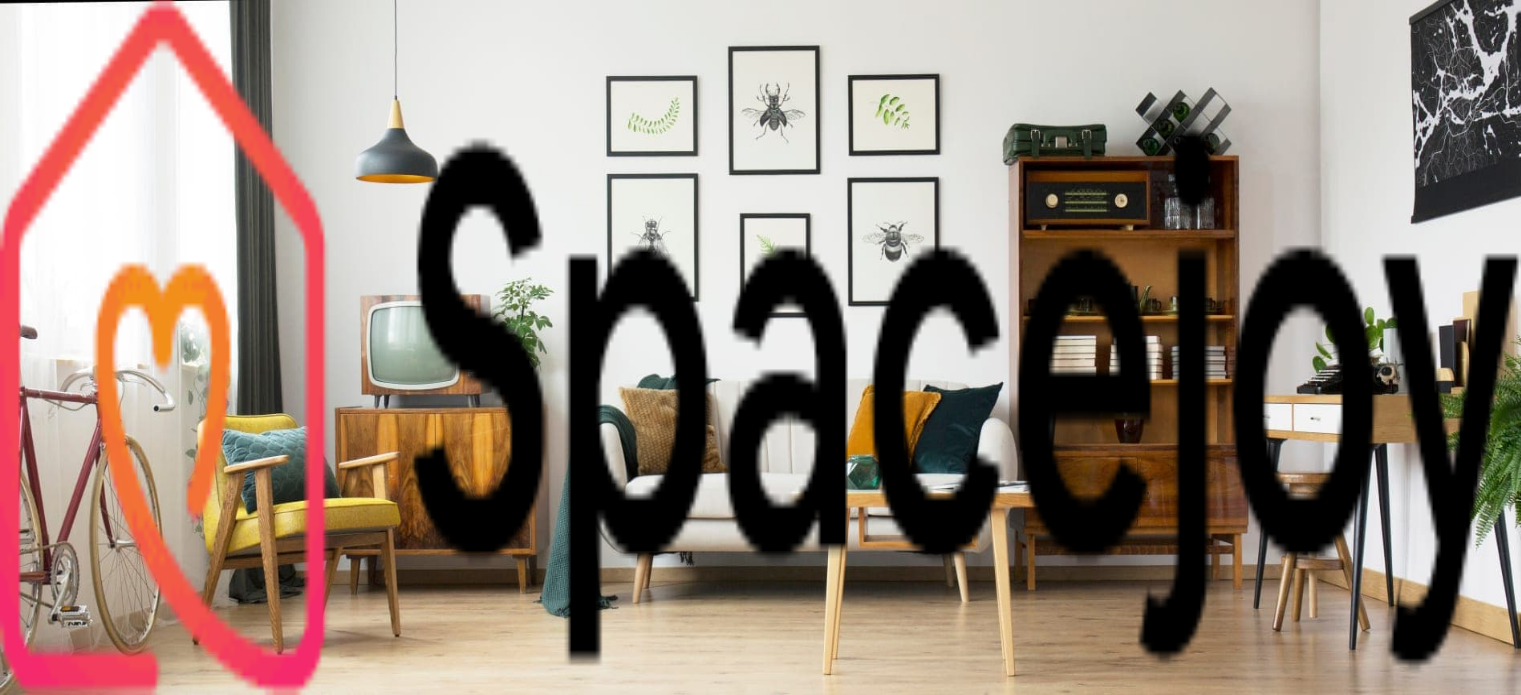 drag, startPoint x: 312, startPoint y: 21, endPoint x: 455, endPoint y: 26, distance: 143.08739 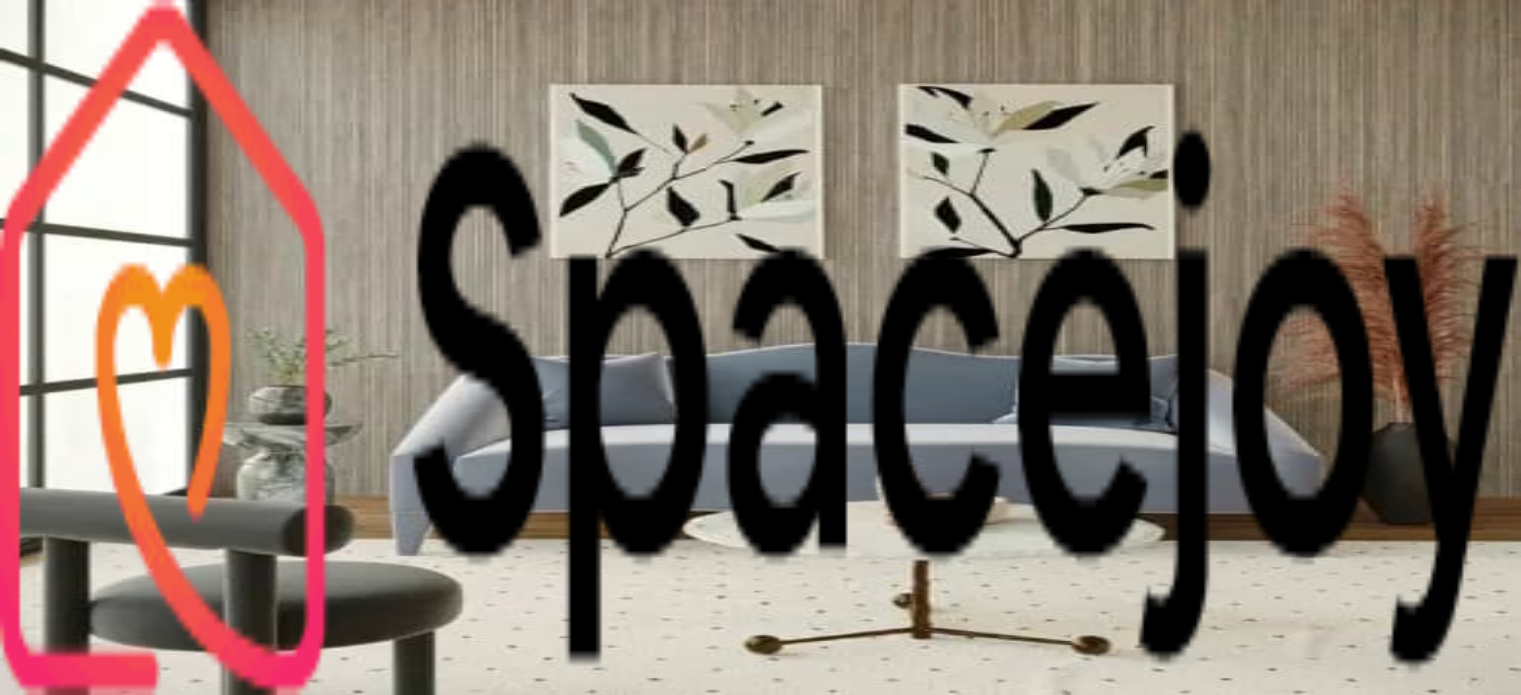 scroll, scrollTop: 391, scrollLeft: 0, axis: vertical 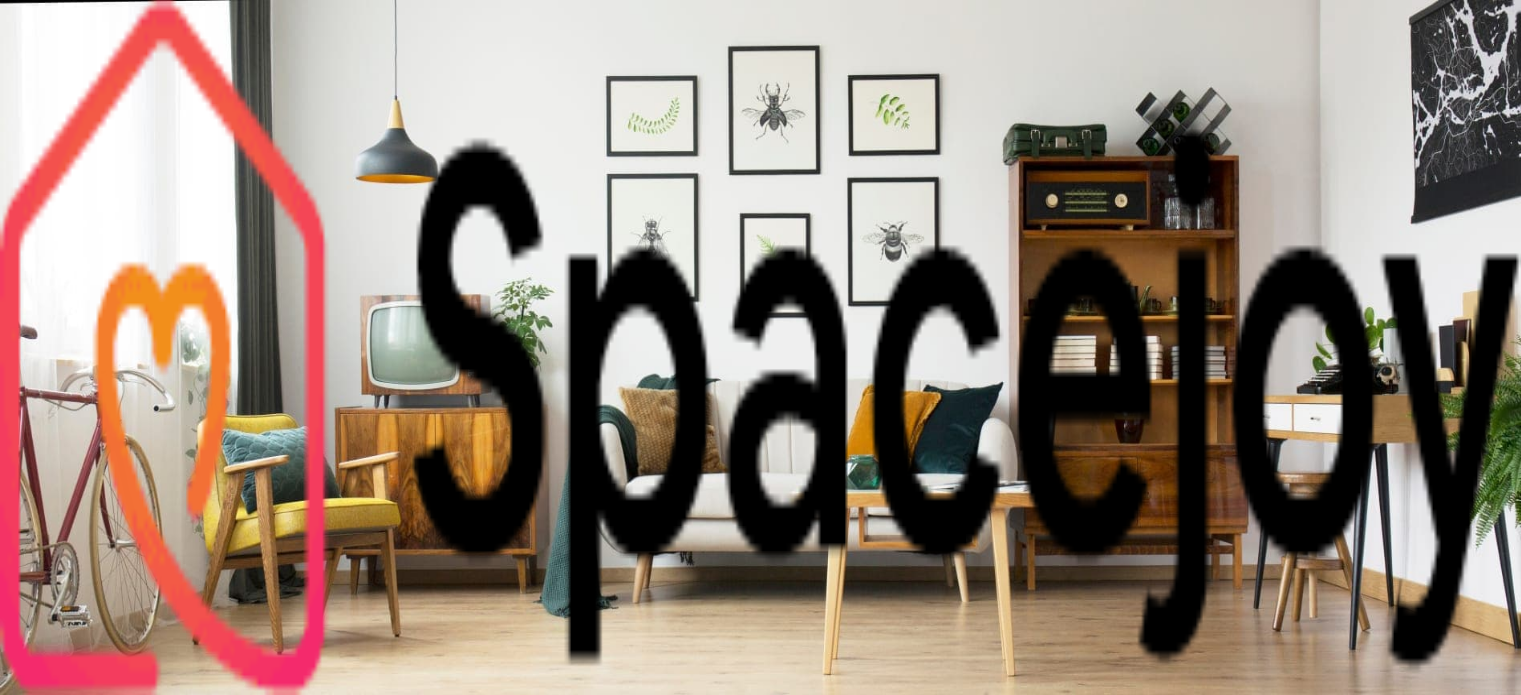 click on "Start Your Project" at bounding box center [160, 334] 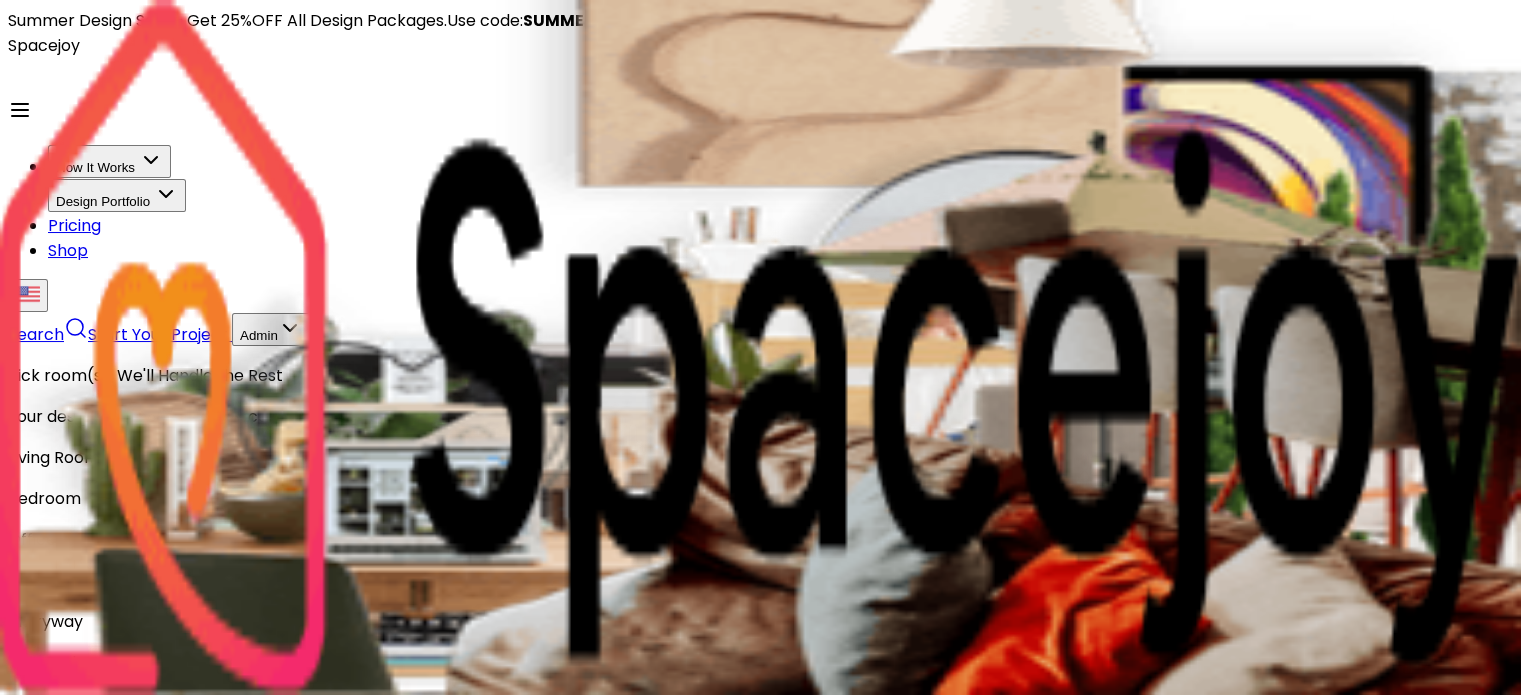 click at bounding box center [760, 347] 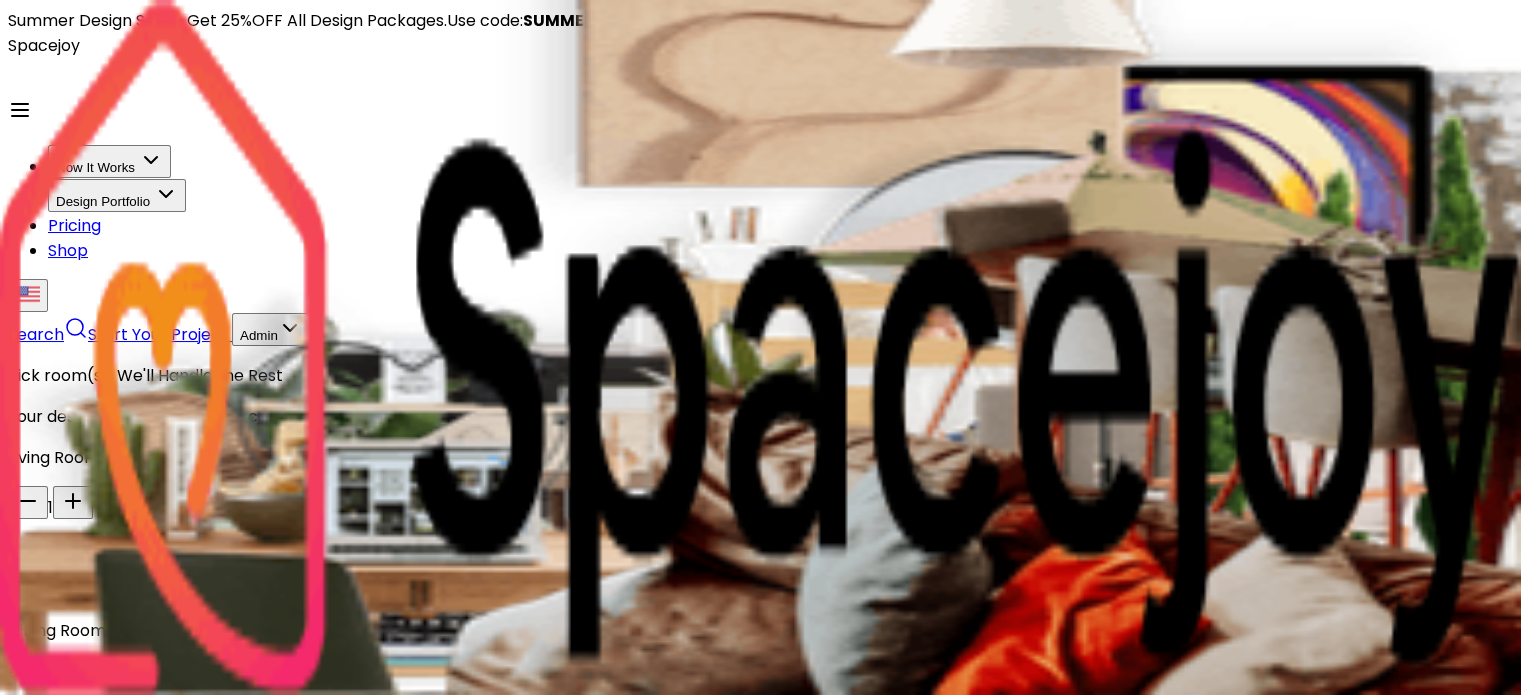 click at bounding box center (760, 347) 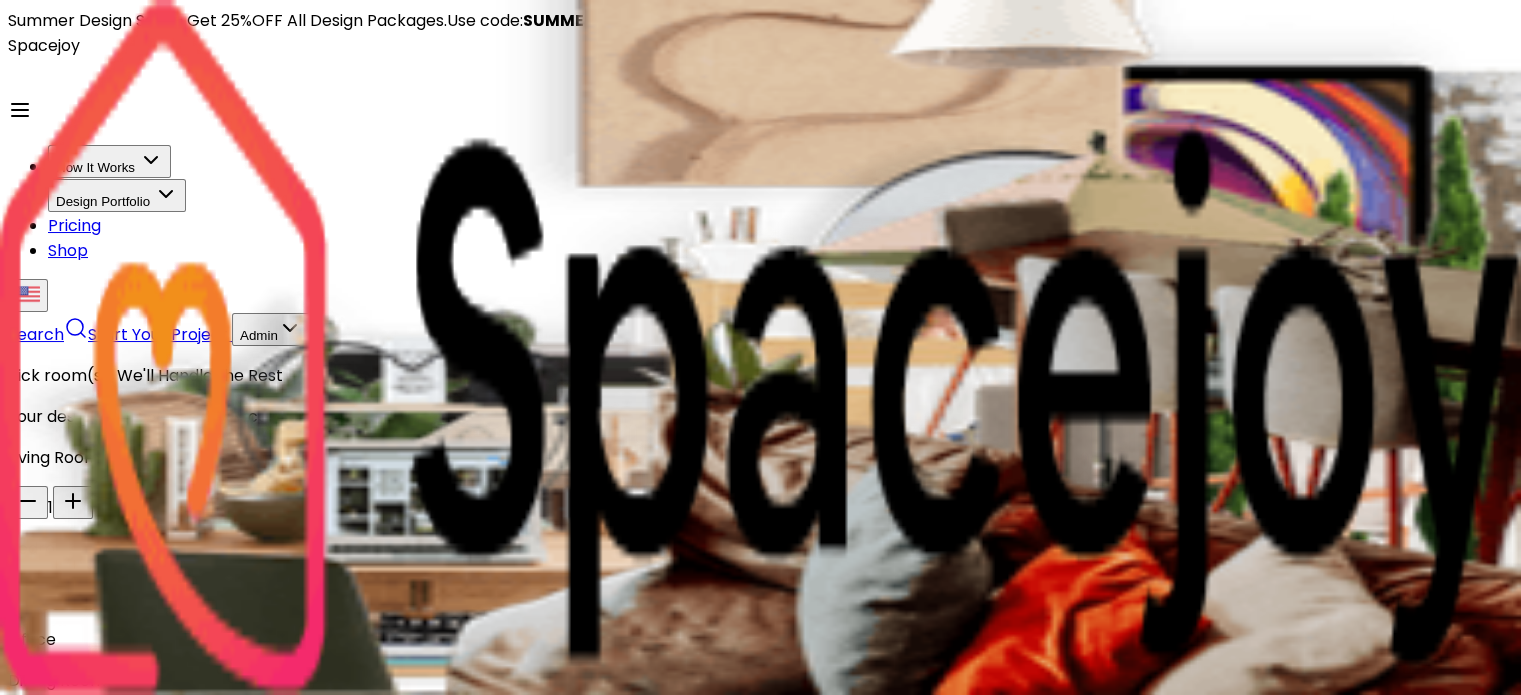 click at bounding box center (760, 347) 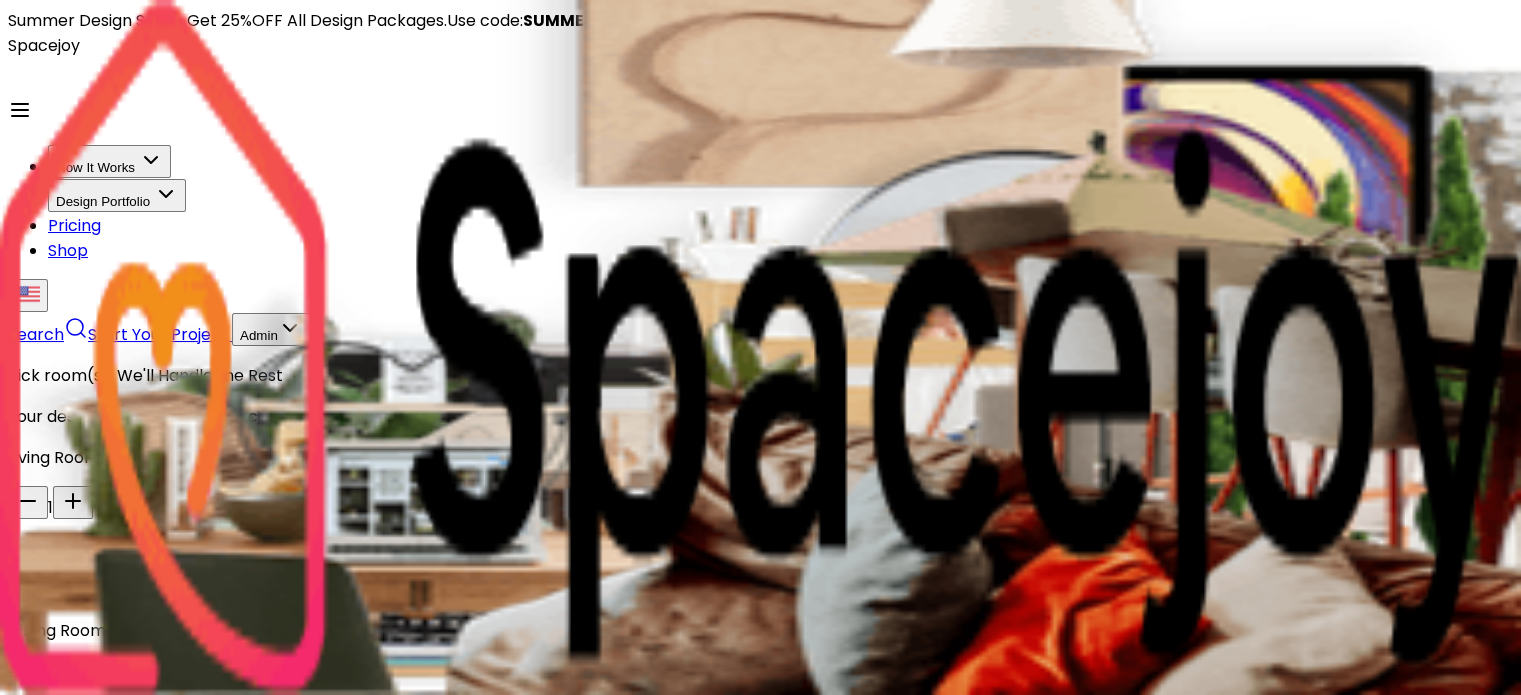 click at bounding box center (760, 347) 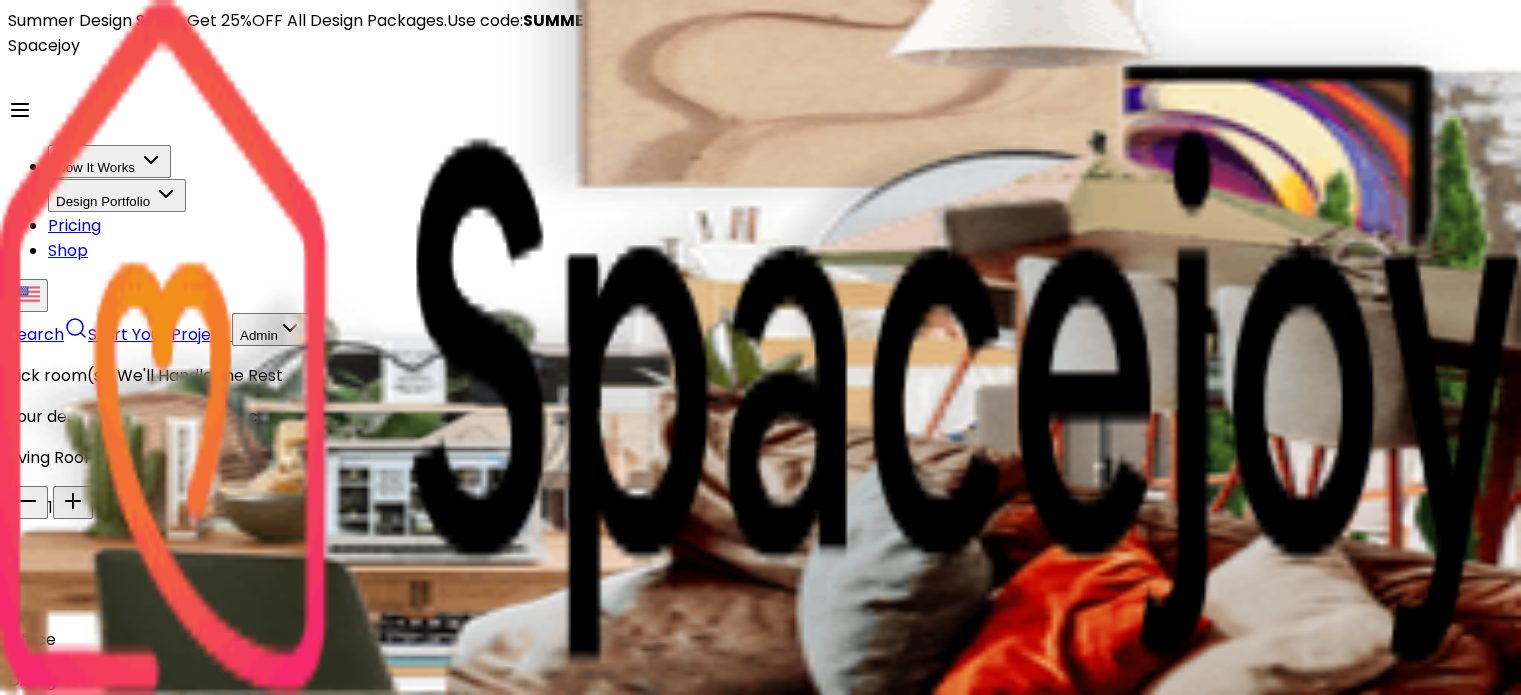 click on "SAVE & NEXT" at bounding box center (147, 1012) 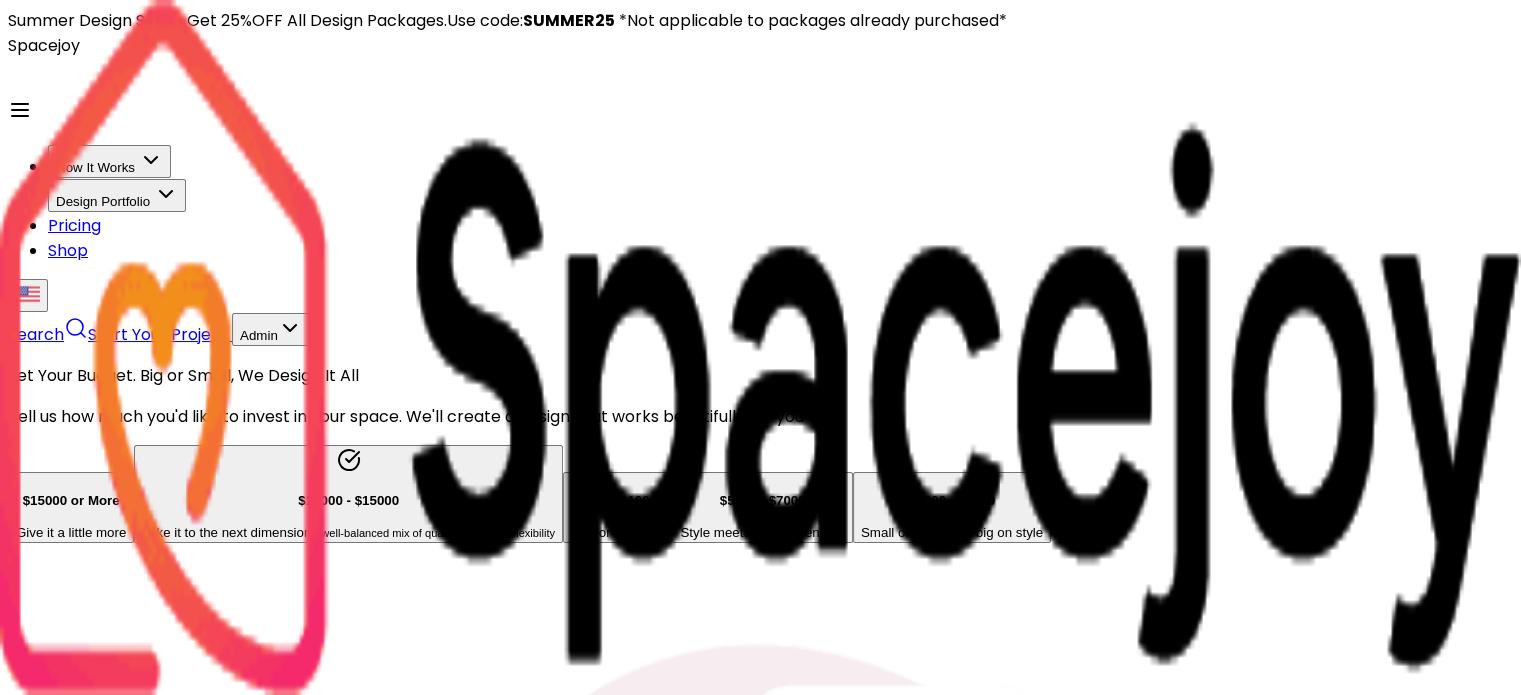 click on "SAVE & NEXT" at bounding box center (147, 9030) 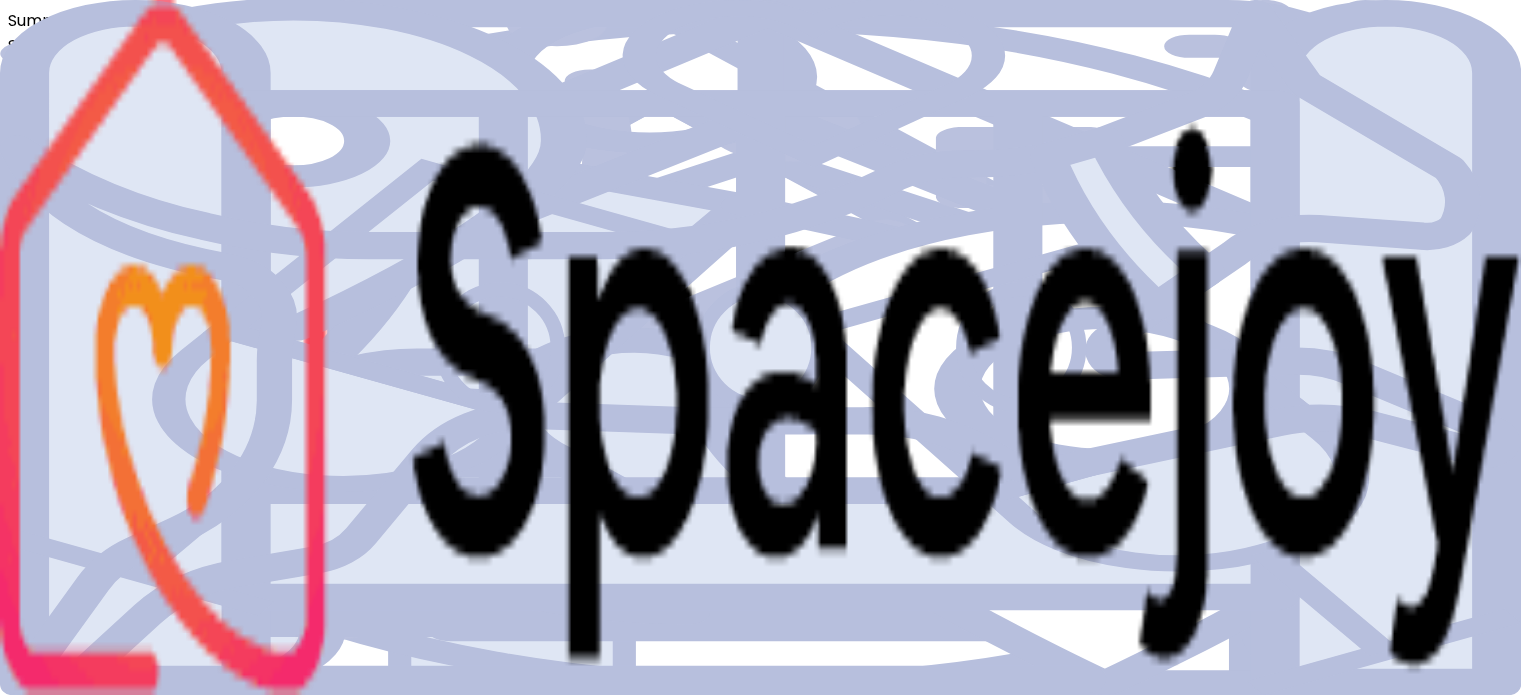 click on "SAVE & NEXT" at bounding box center [147, 1077] 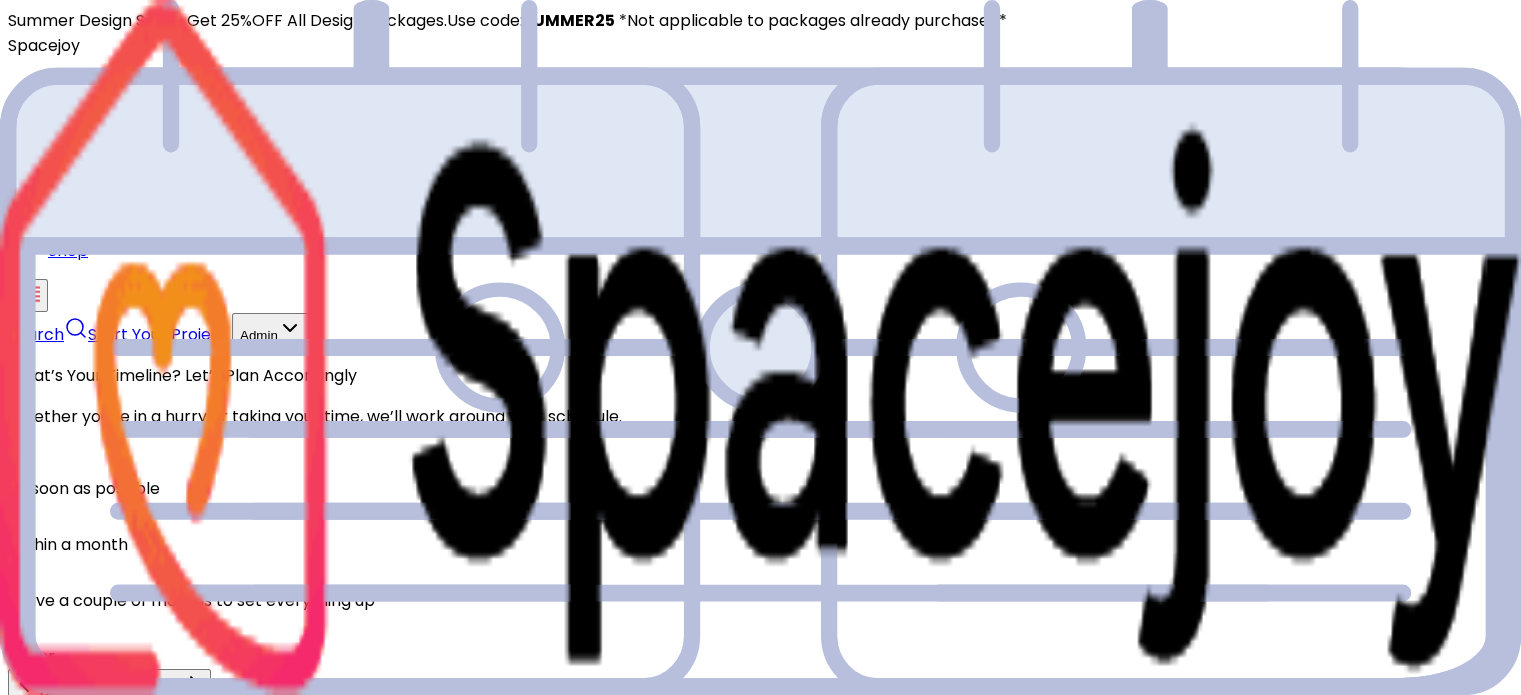 click on "SAVE & NEXT" at bounding box center [147, 685] 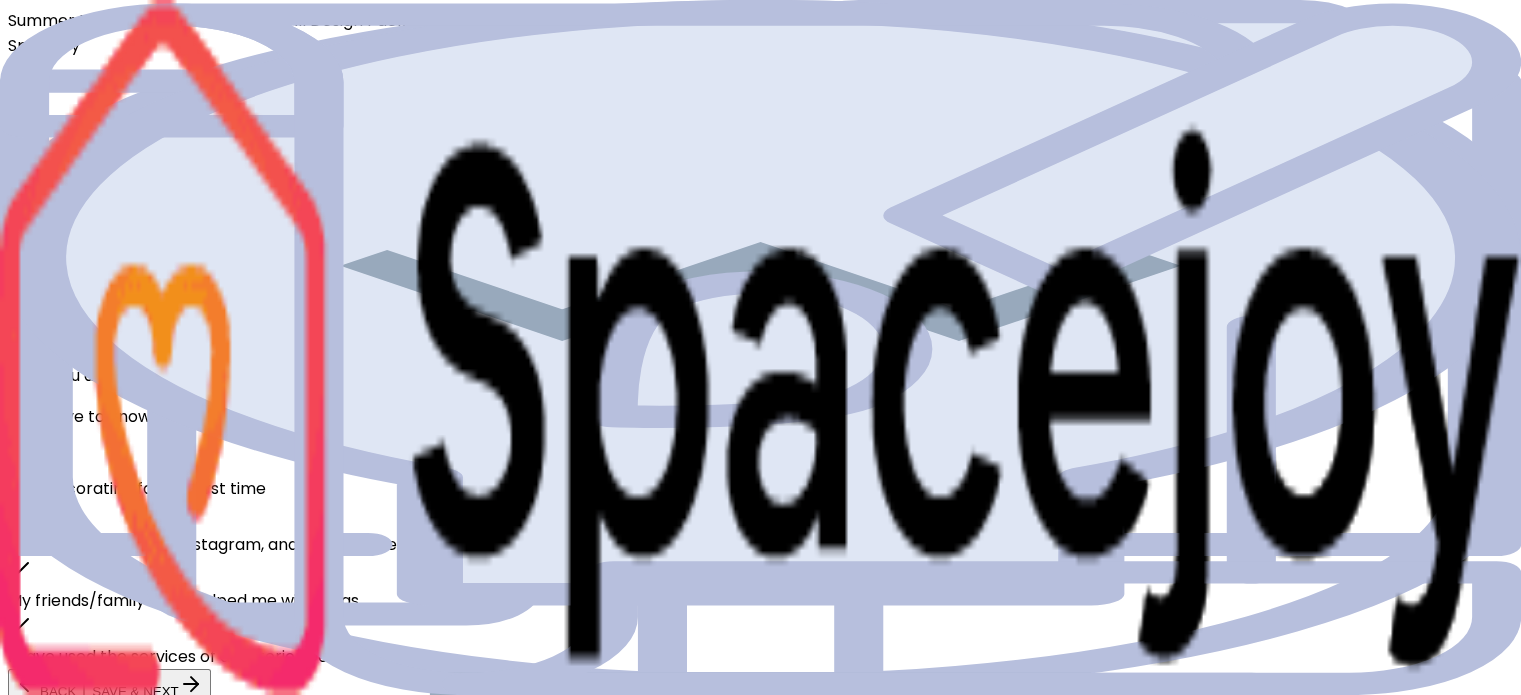 click on "SAVE & NEXT" at bounding box center [147, 685] 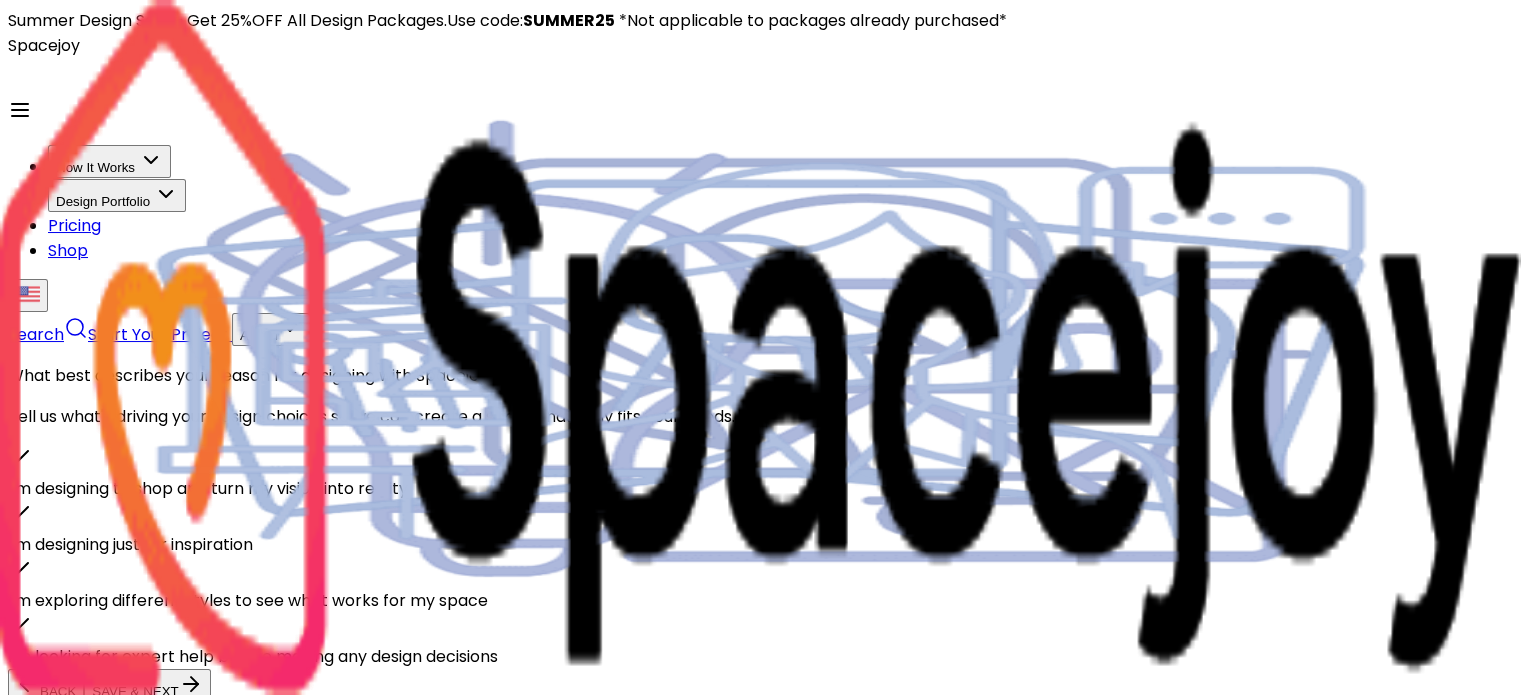 click on "SAVE & NEXT" at bounding box center (147, 685) 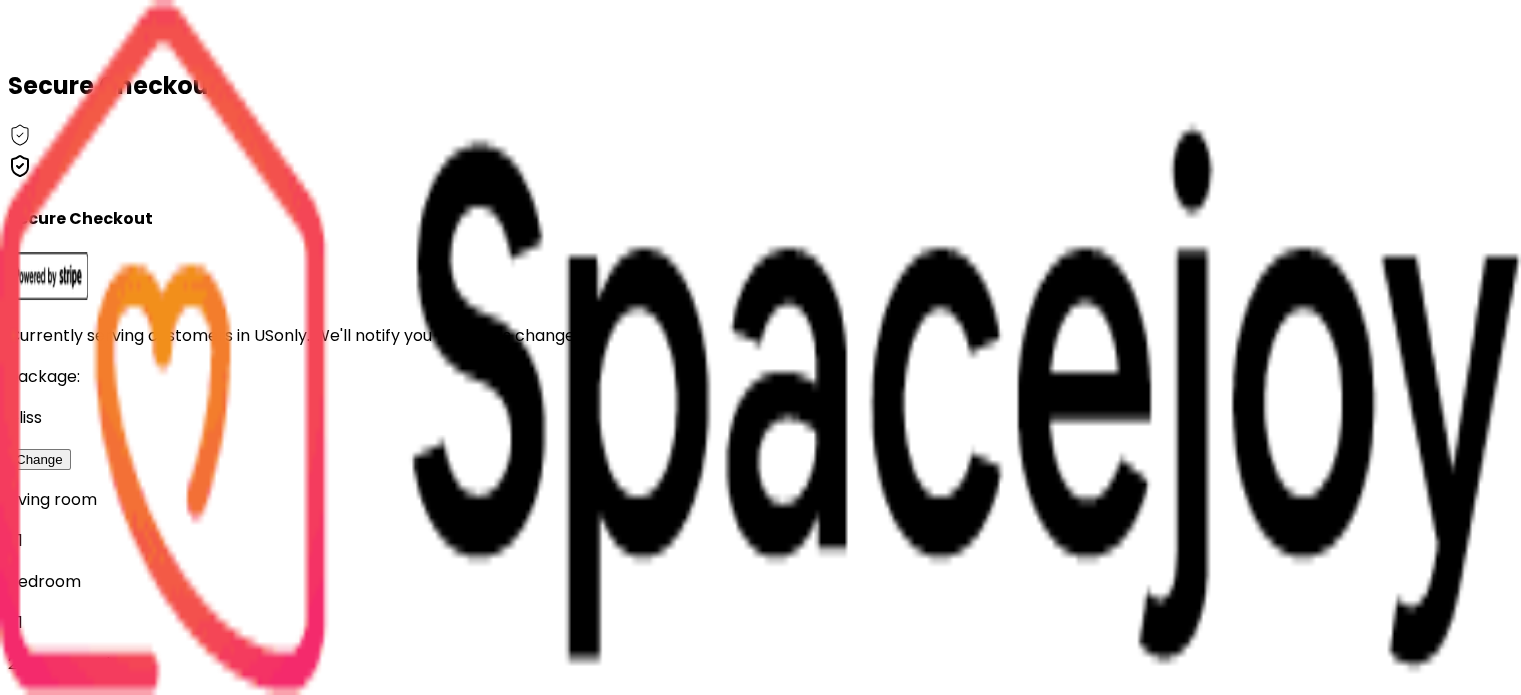 click on "USE" at bounding box center [29, 2092] 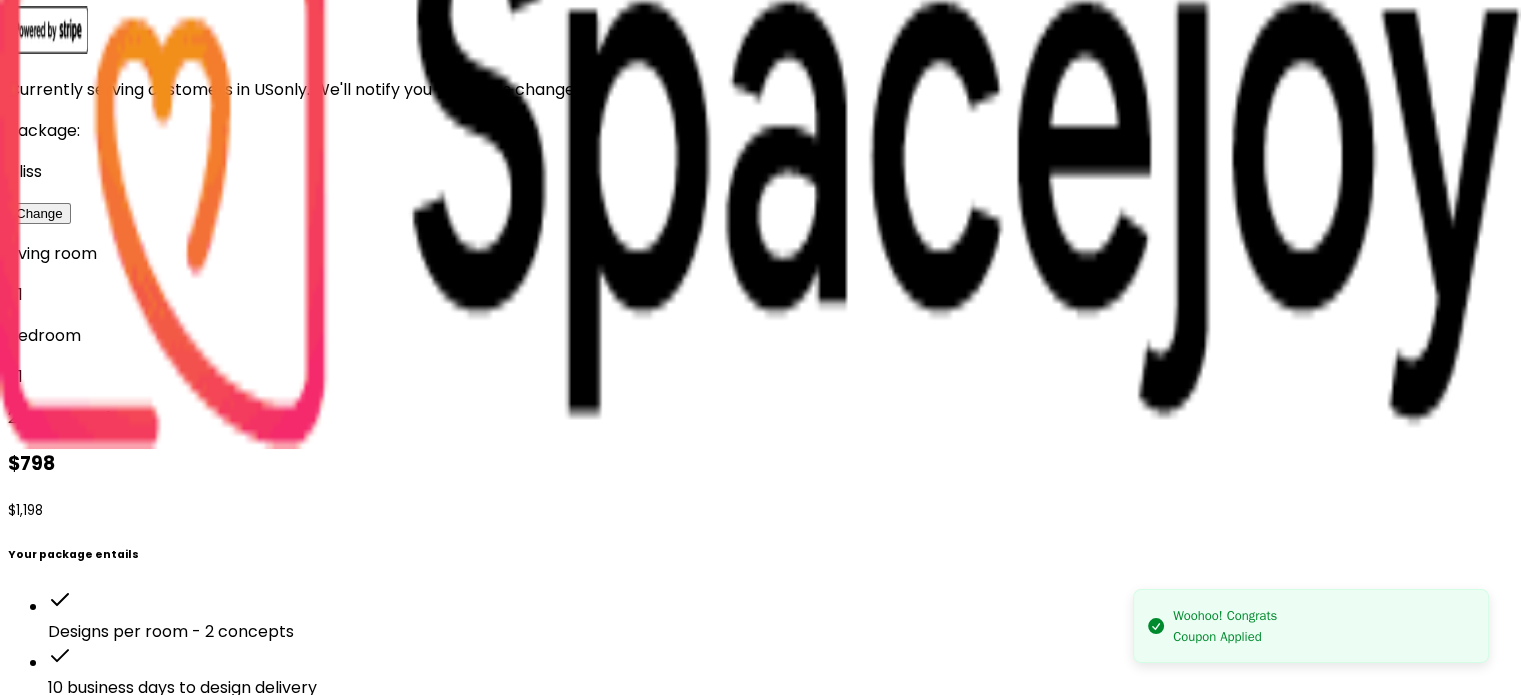 scroll, scrollTop: 0, scrollLeft: 0, axis: both 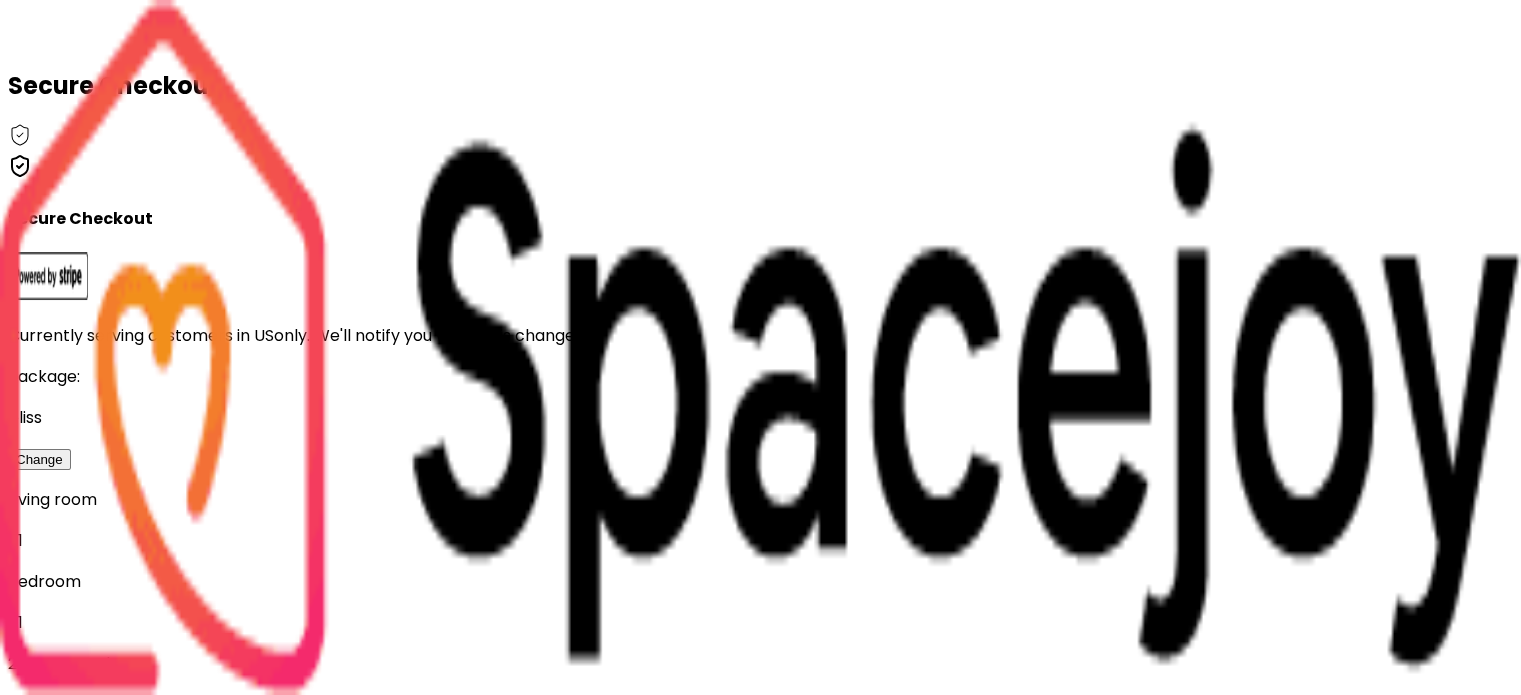 click at bounding box center (760, 347) 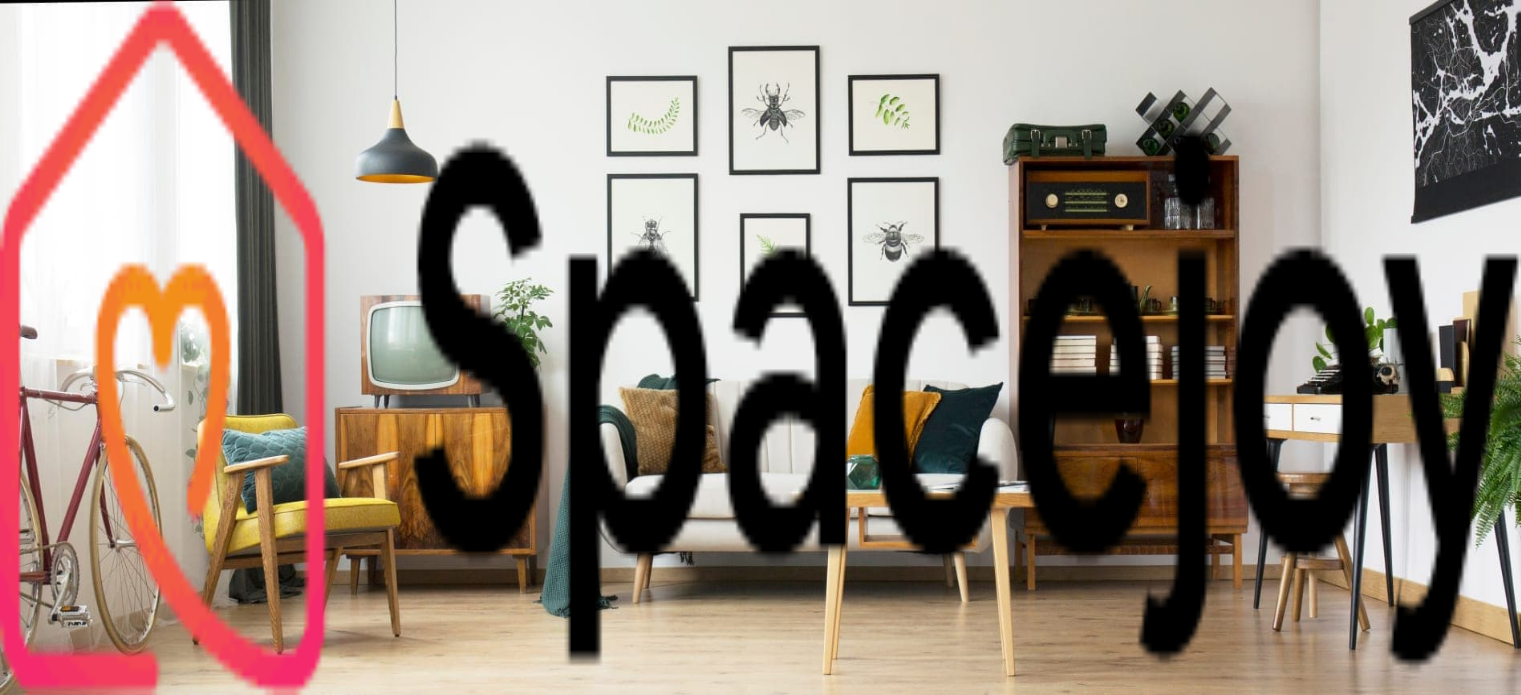 click on "Room Designs" at bounding box center (760, 324) 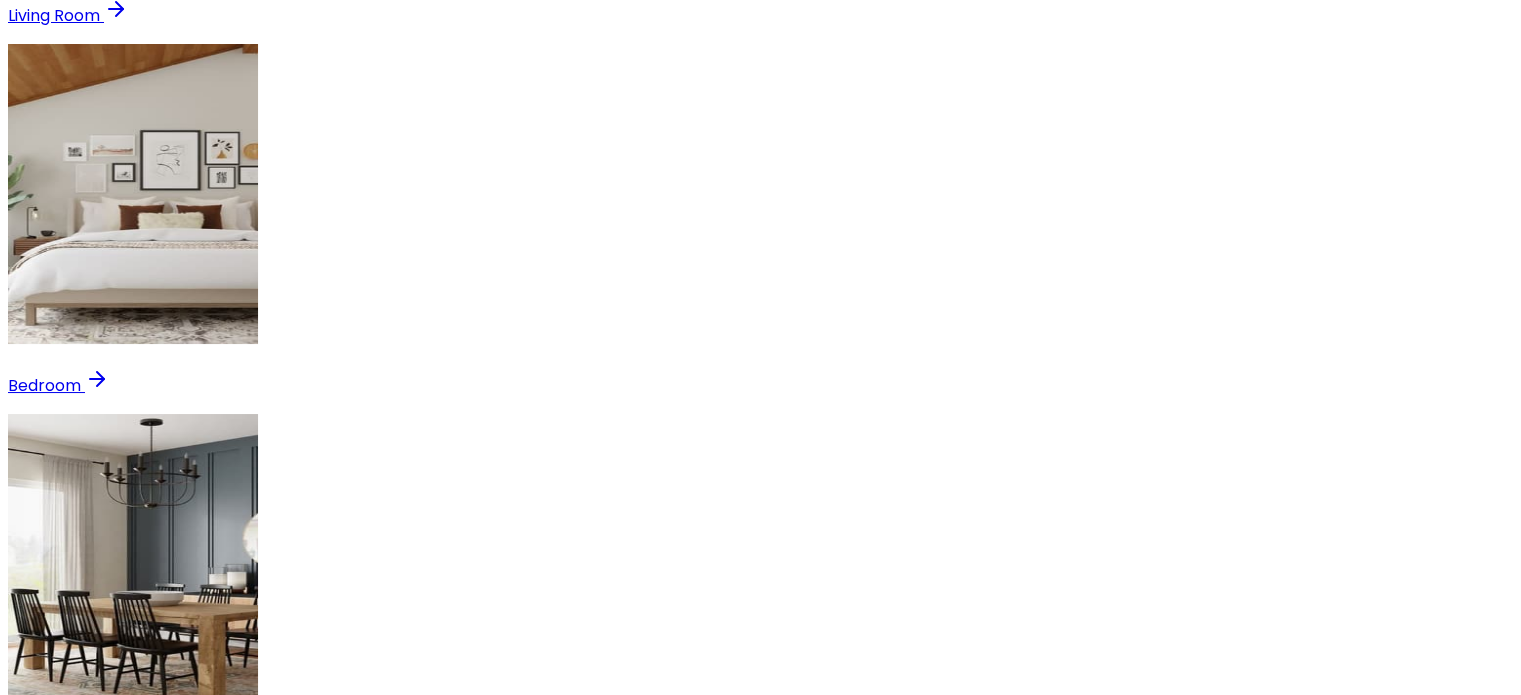 scroll, scrollTop: 828, scrollLeft: 0, axis: vertical 